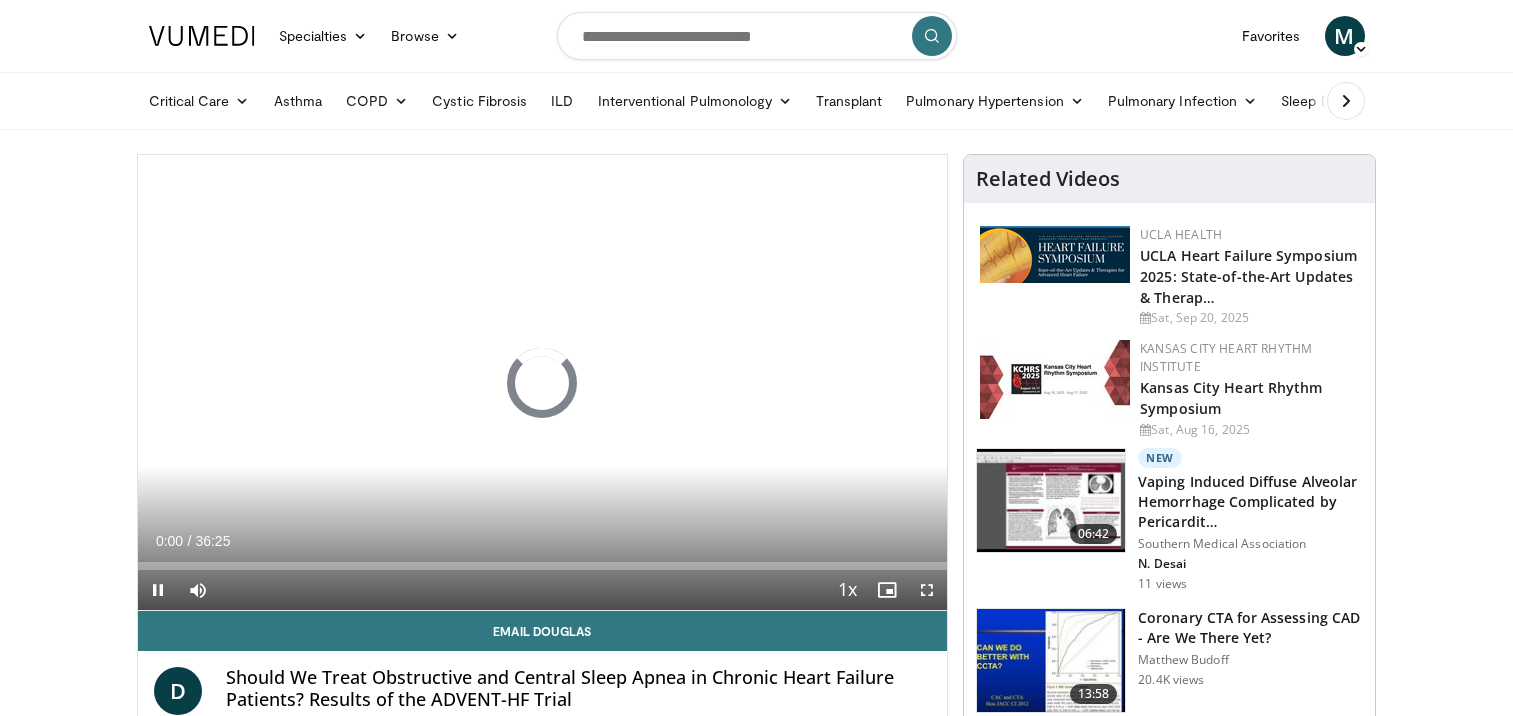 scroll, scrollTop: 0, scrollLeft: 0, axis: both 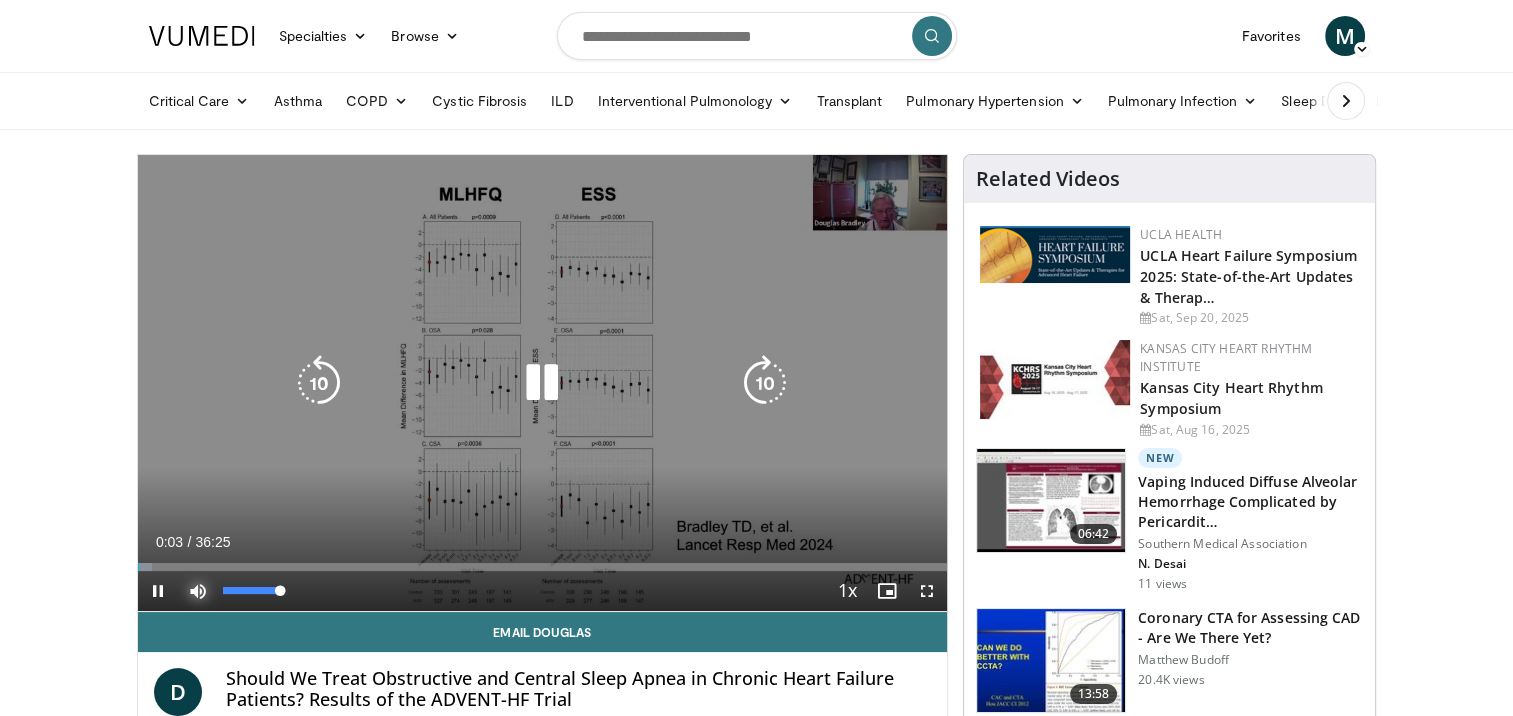 click at bounding box center [198, 591] 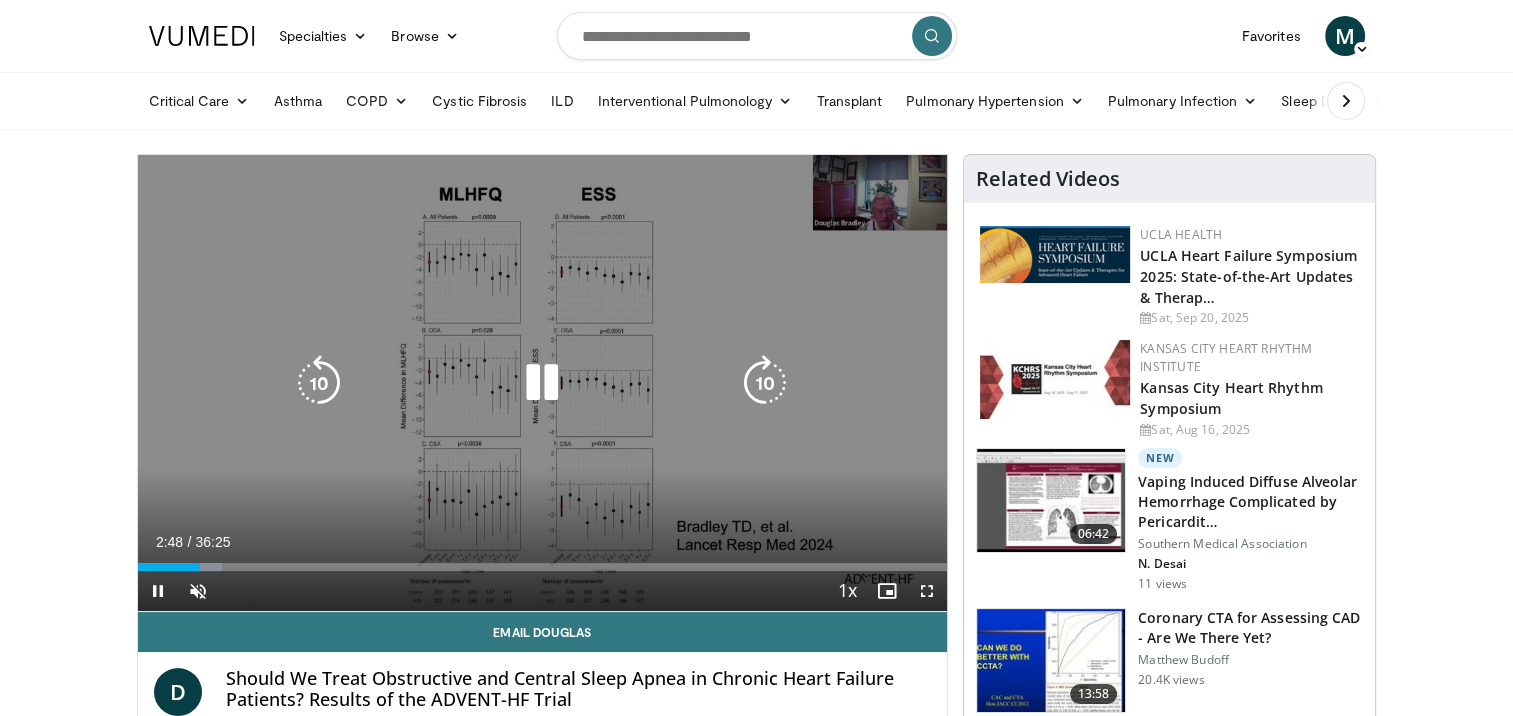 drag, startPoint x: 321, startPoint y: 310, endPoint x: 241, endPoint y: 224, distance: 117.456375 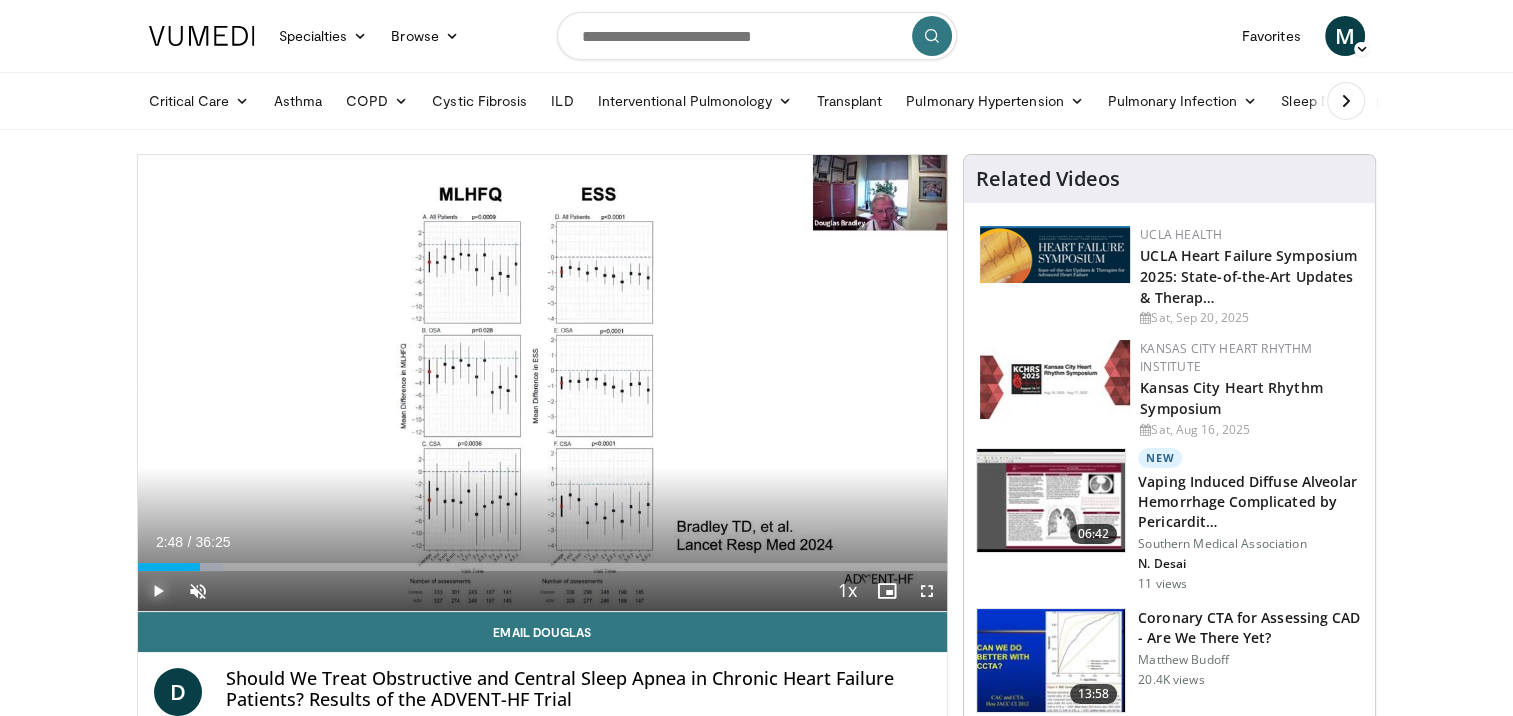 click at bounding box center (158, 591) 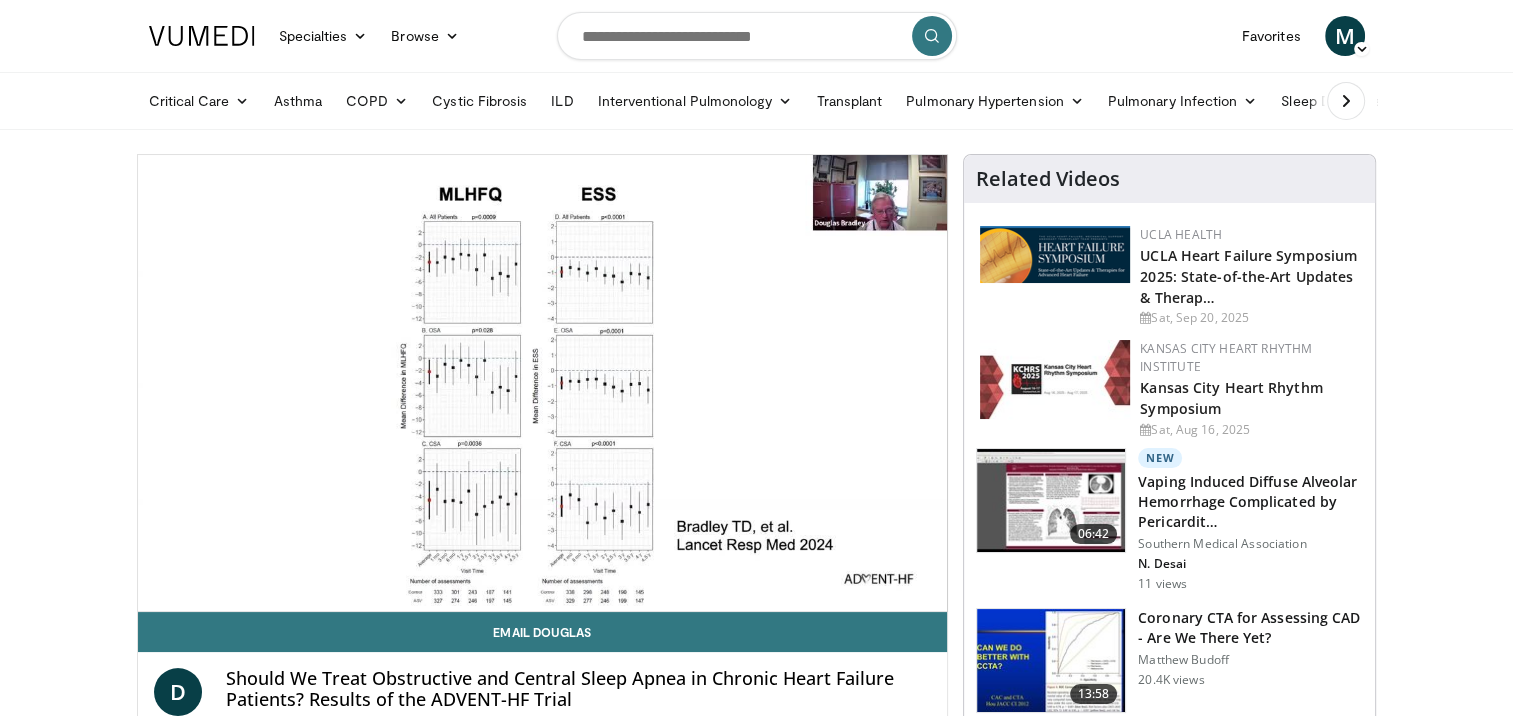 click on "Critical Care
Respiratory Failure
Sepsis & Septic Shock
Mechanical Ventilation
ECMO
Asthma
COPD
Diagnosis
Pharmacologic
Non Pharmacologic
Cystic Fibrosis
ILD
Interventional Pulmonology
PAH" at bounding box center (827, 101) 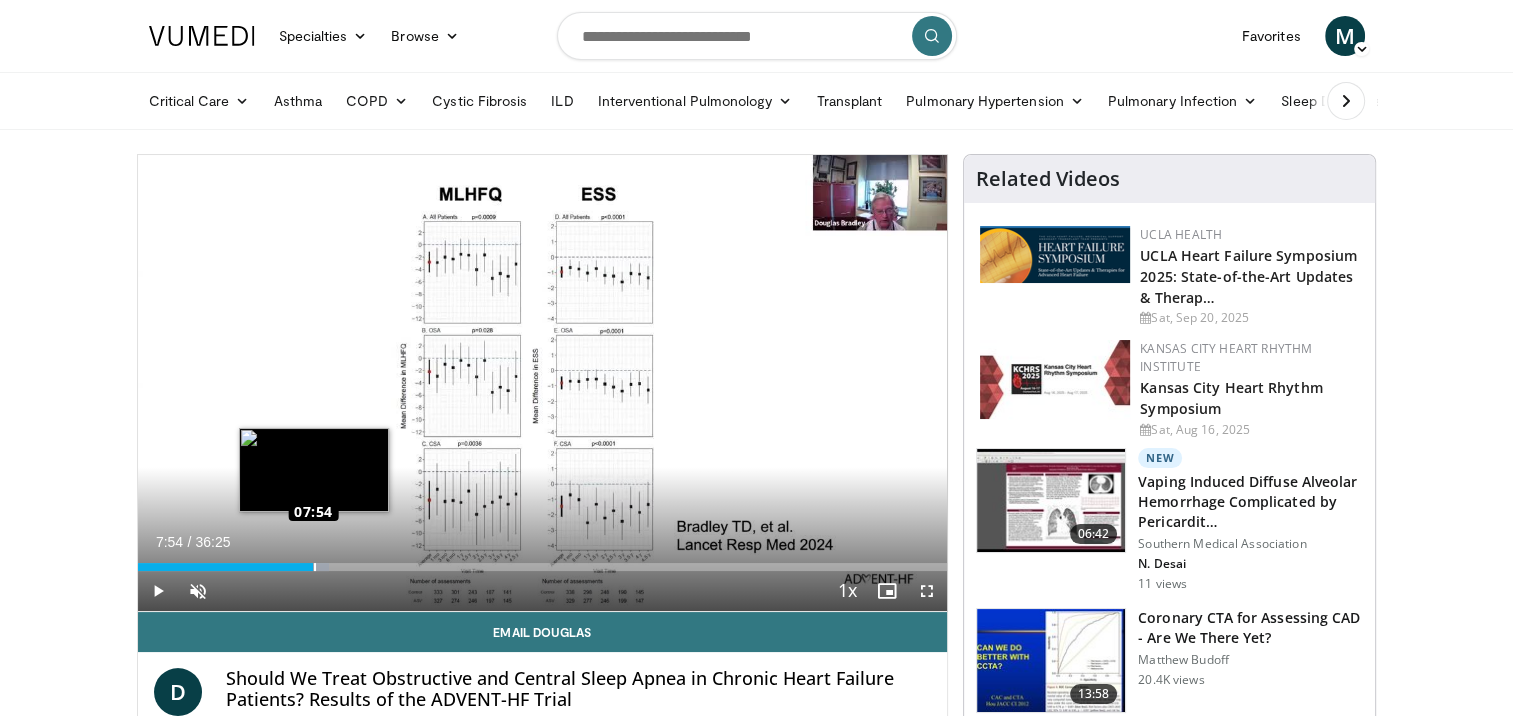 drag, startPoint x: 300, startPoint y: 565, endPoint x: 312, endPoint y: 564, distance: 12.0415945 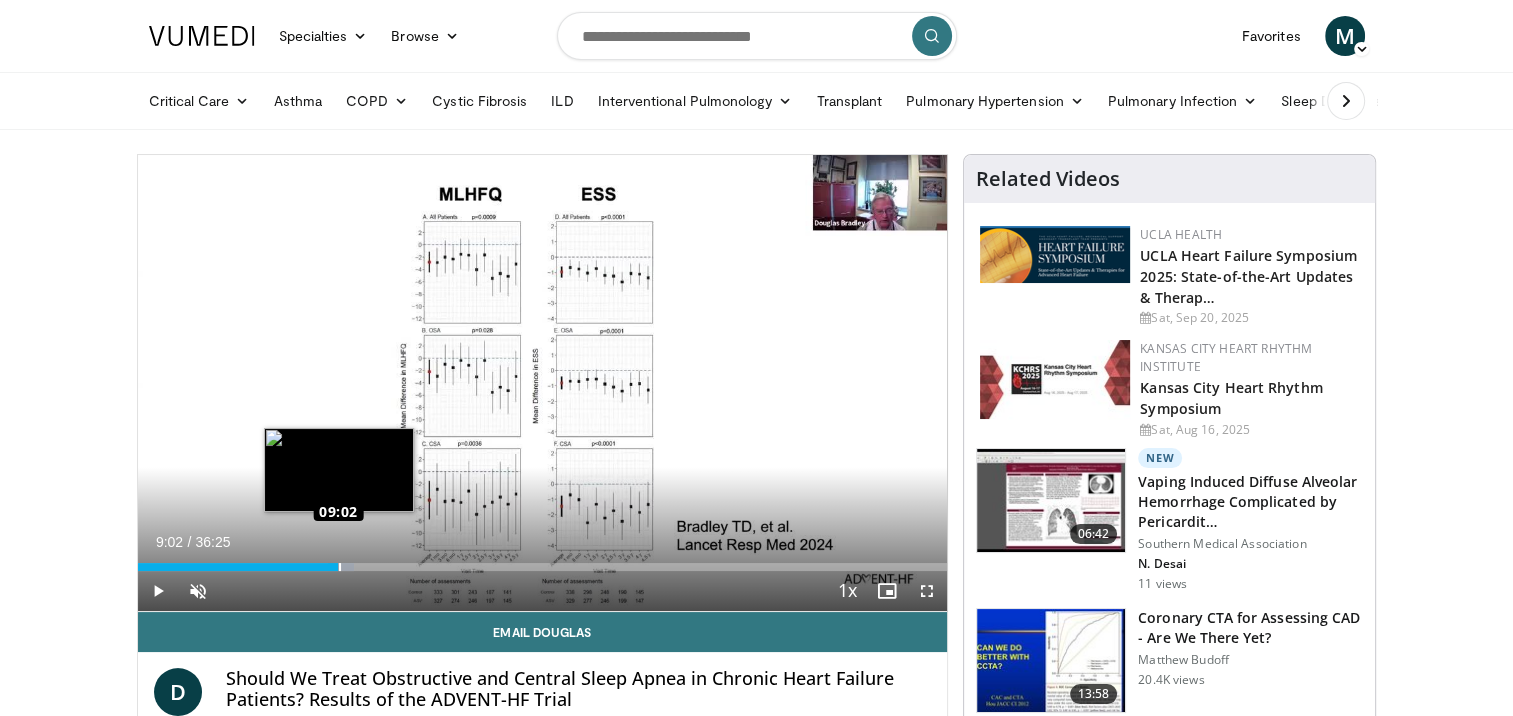 drag, startPoint x: 308, startPoint y: 564, endPoint x: 338, endPoint y: 562, distance: 30.066593 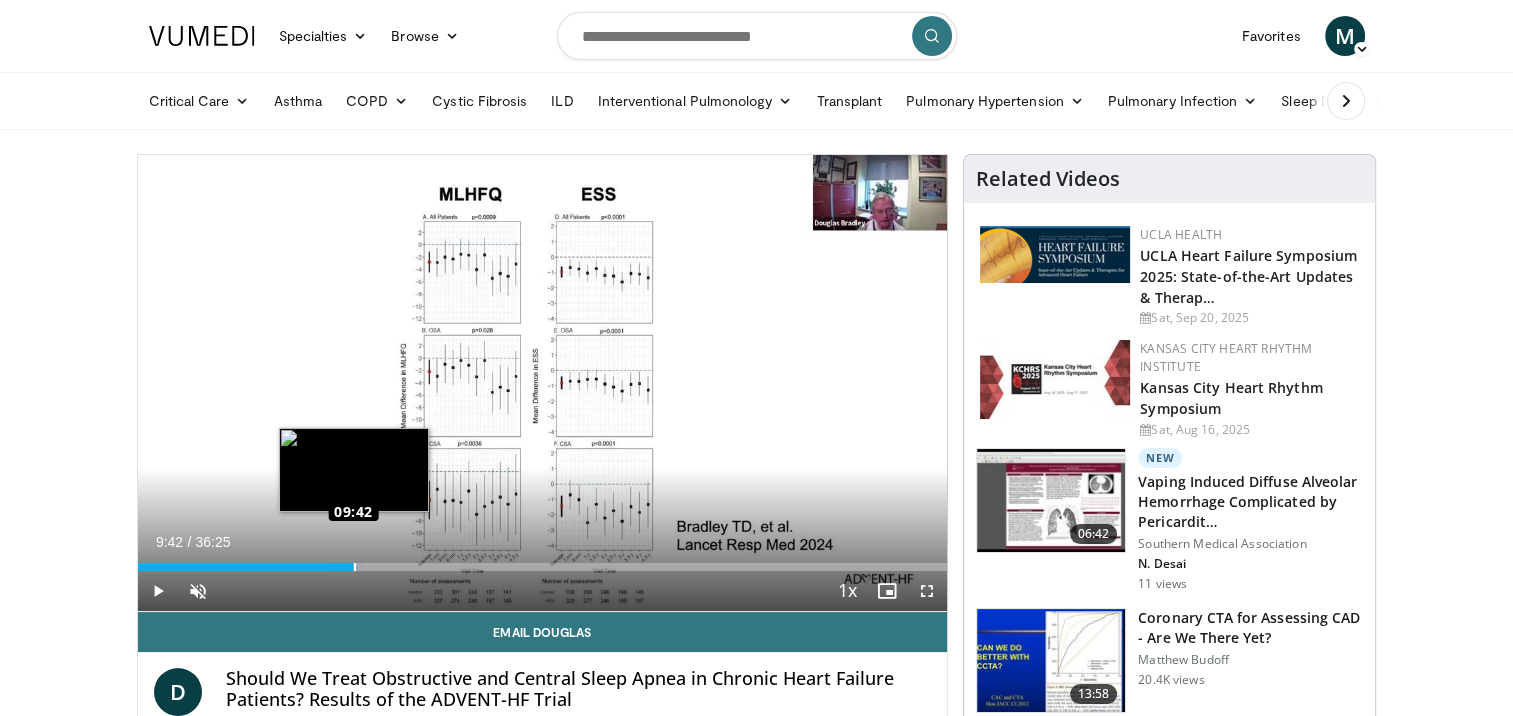 drag, startPoint x: 337, startPoint y: 564, endPoint x: 353, endPoint y: 564, distance: 16 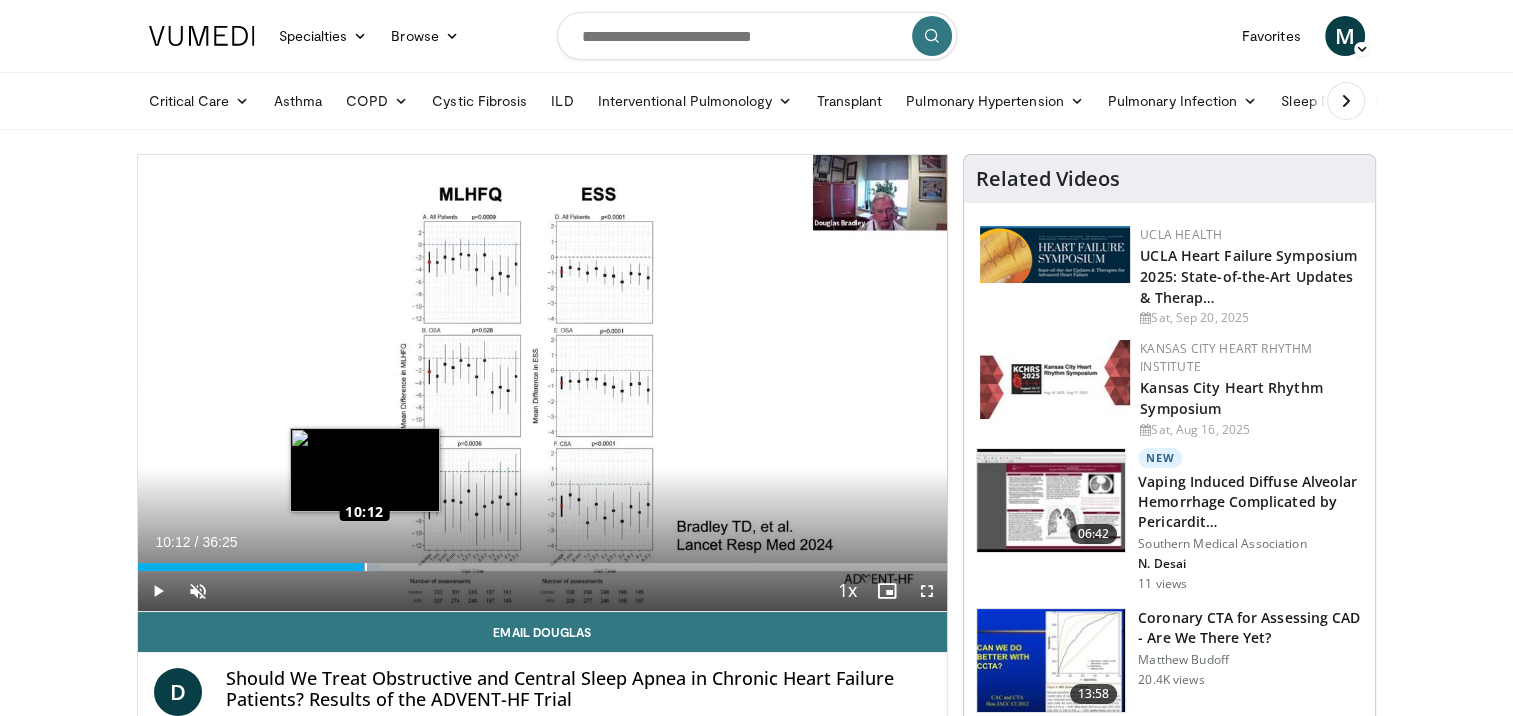 drag, startPoint x: 353, startPoint y: 564, endPoint x: 364, endPoint y: 564, distance: 11 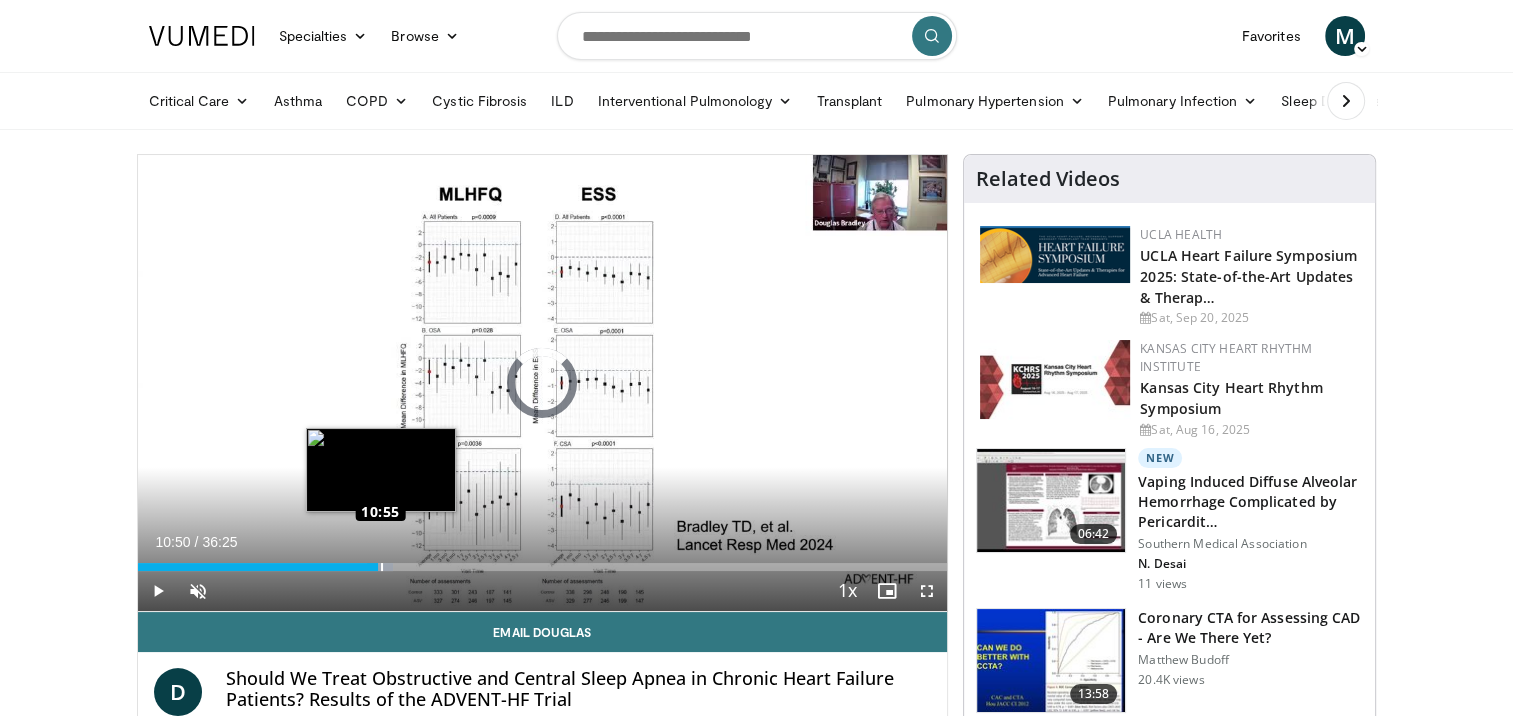 drag, startPoint x: 364, startPoint y: 560, endPoint x: 380, endPoint y: 559, distance: 16.03122 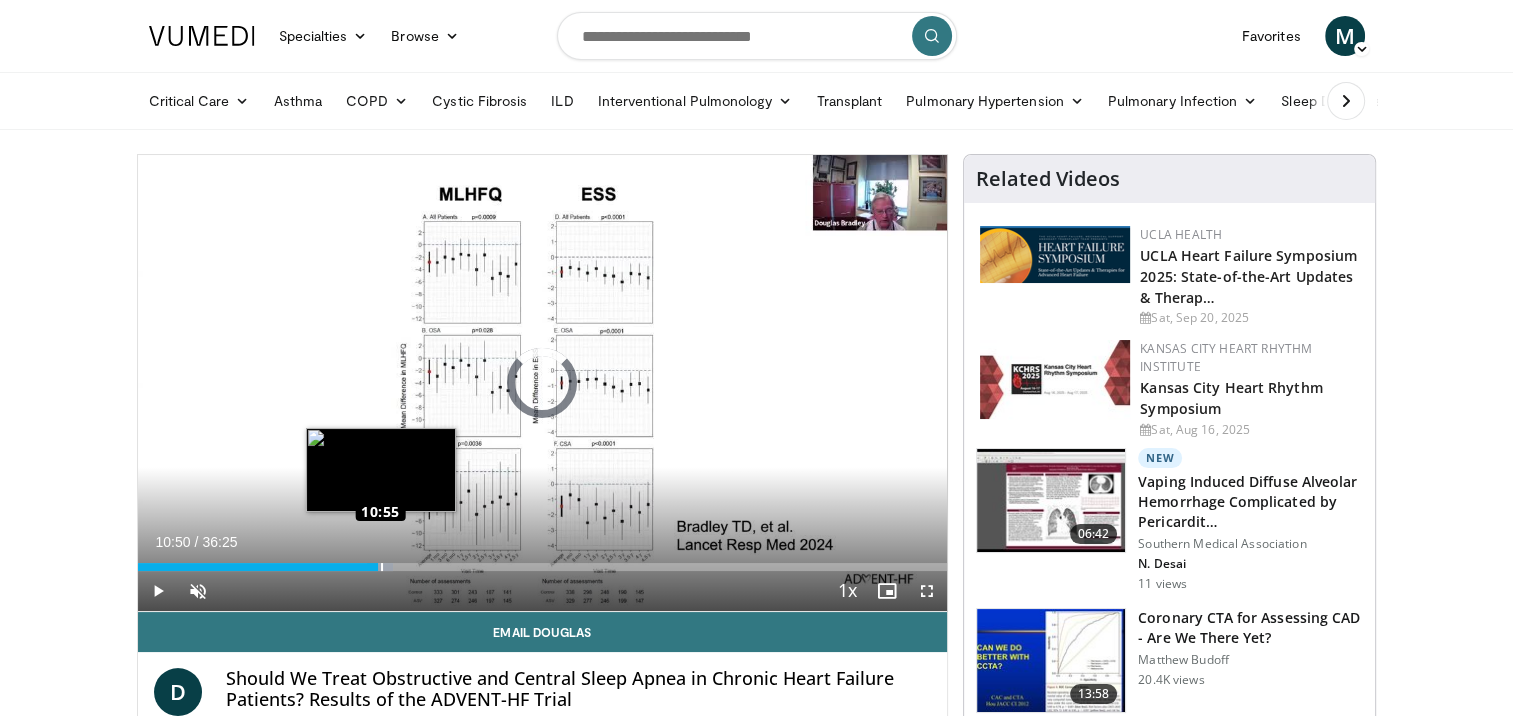 click on "Loaded :  31.57% 10:52 10:55" at bounding box center [543, 561] 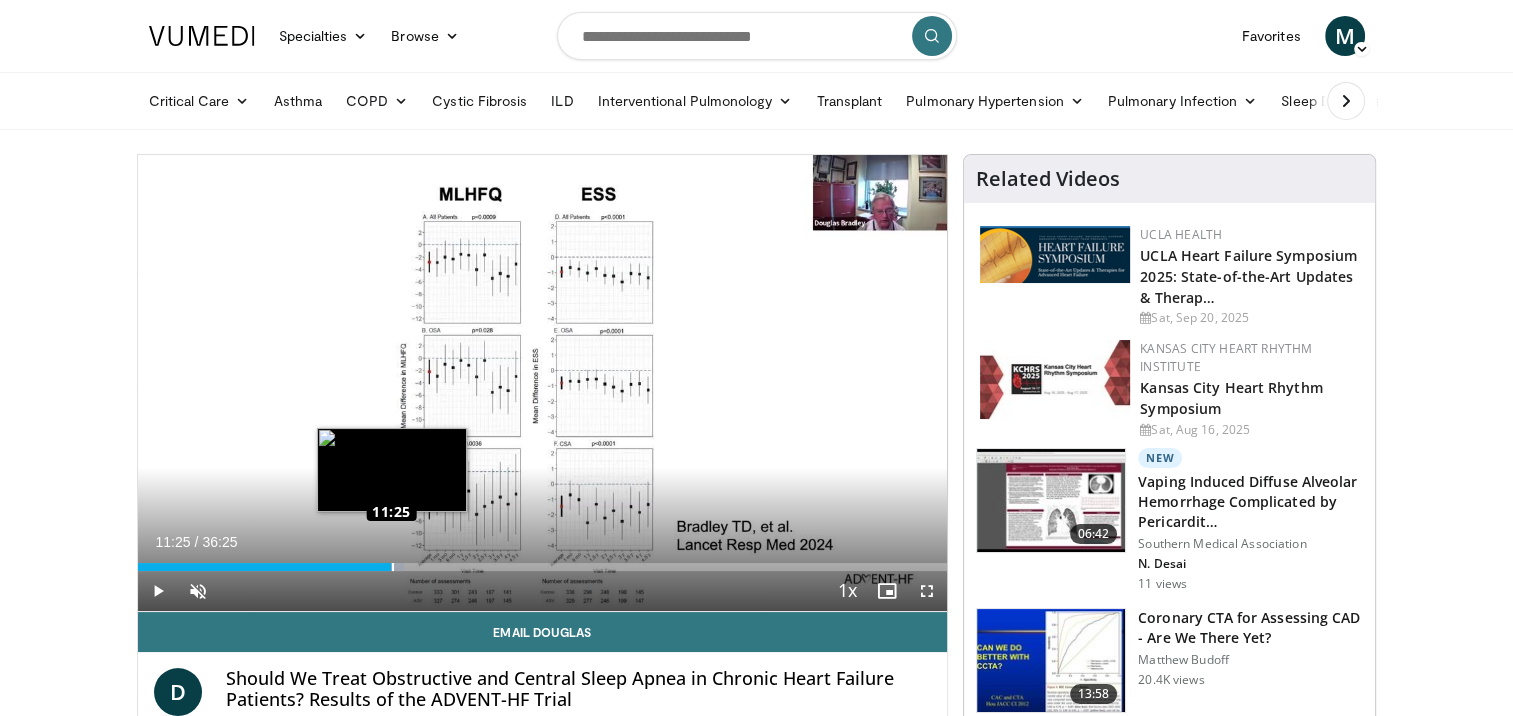 drag, startPoint x: 380, startPoint y: 560, endPoint x: 391, endPoint y: 560, distance: 11 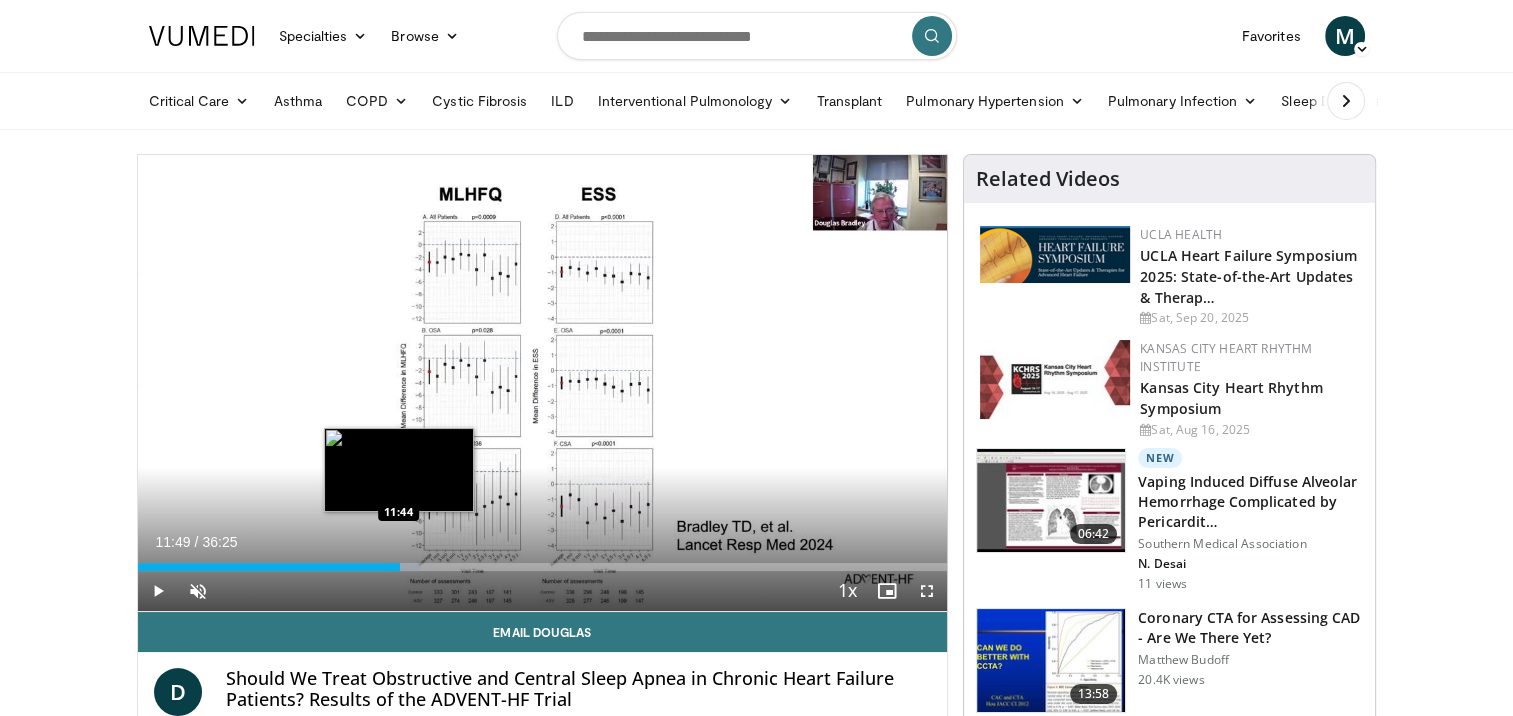 click on "Loaded :  34.95% 11:49 11:44" at bounding box center [543, 567] 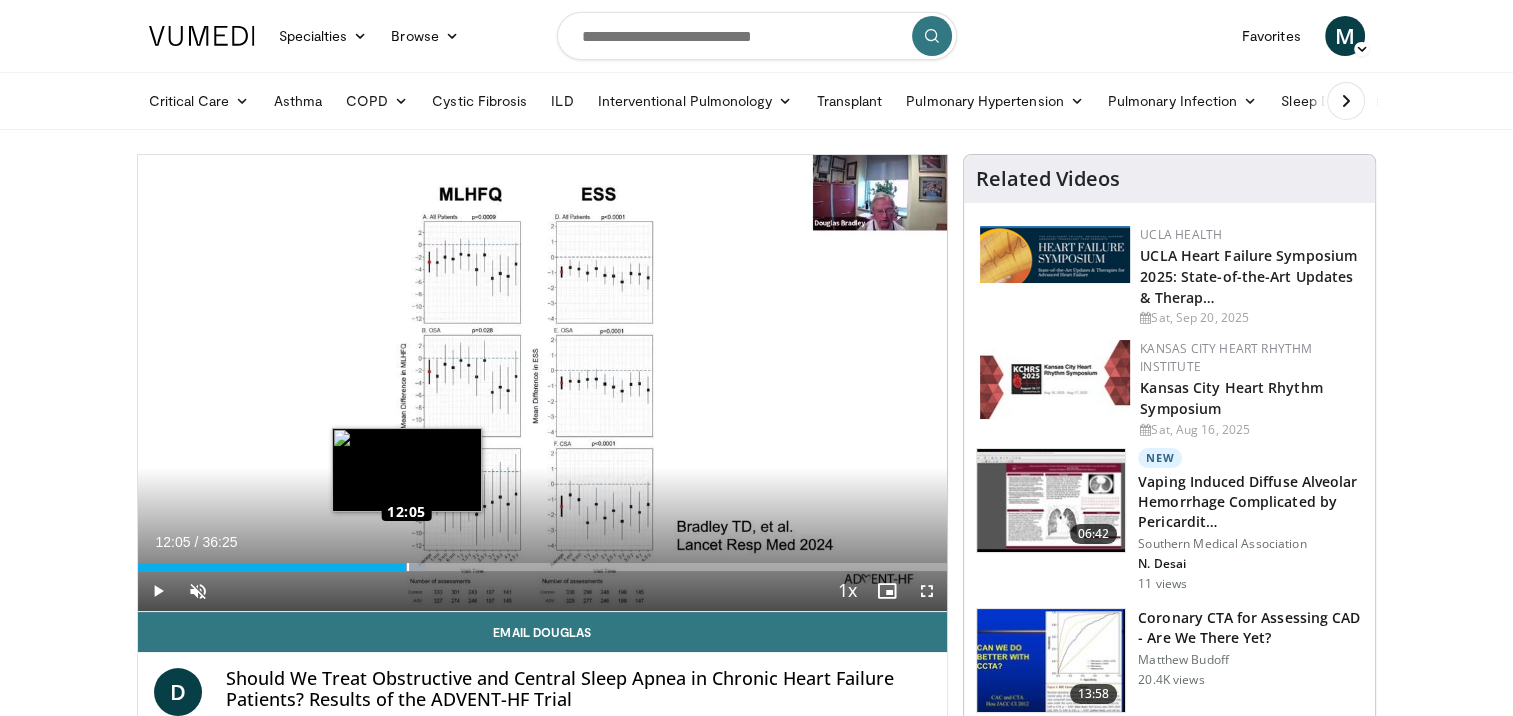 click on "Loaded :  35.69% 12:05 12:05" at bounding box center (543, 567) 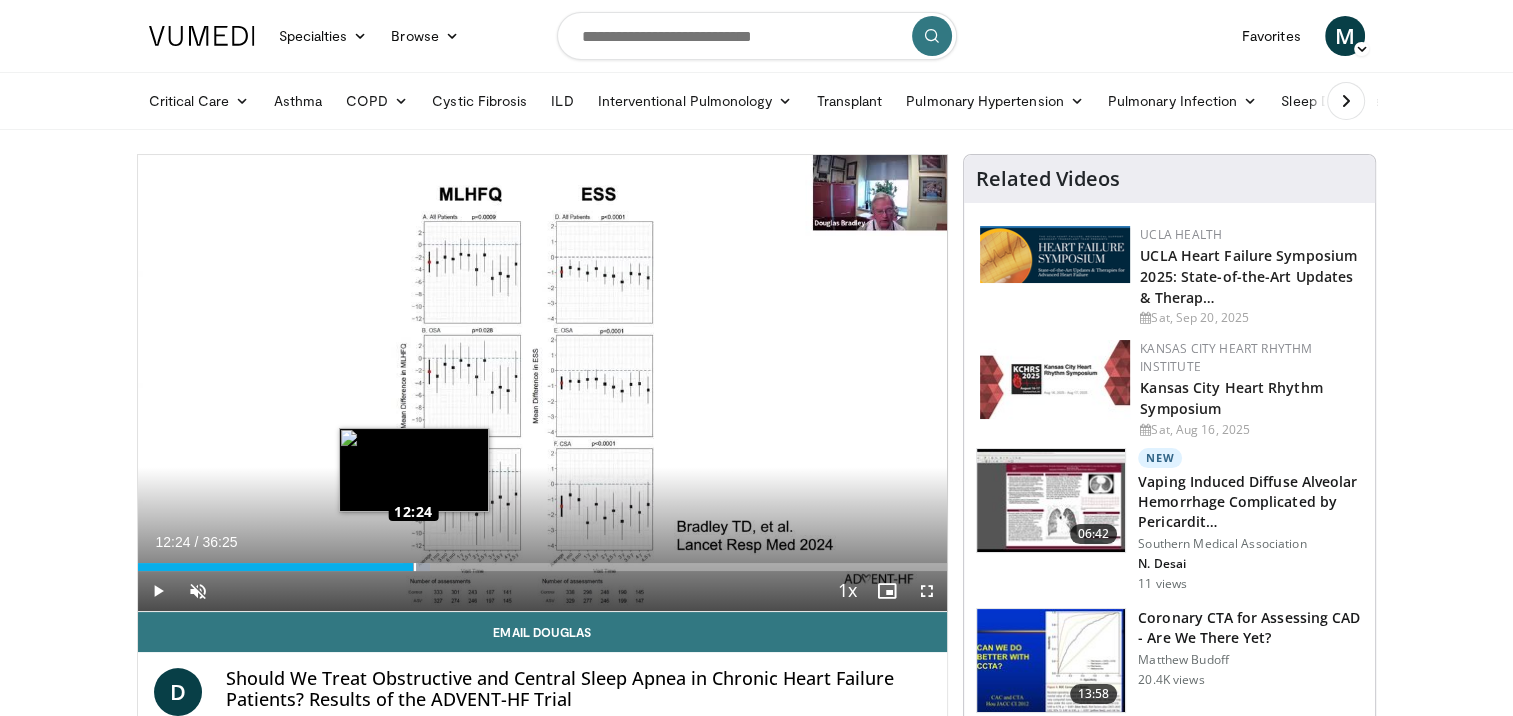 click at bounding box center (415, 567) 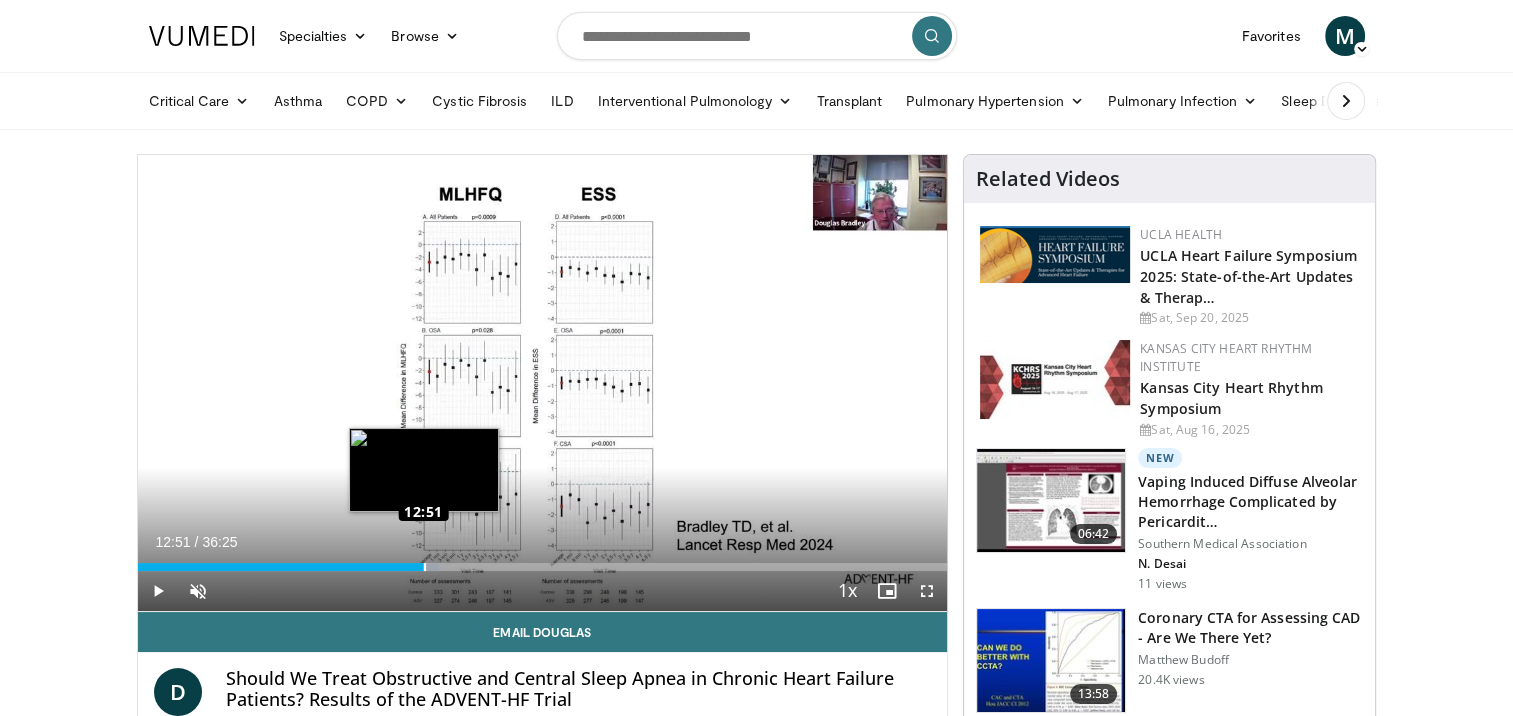 drag, startPoint x: 413, startPoint y: 563, endPoint x: 423, endPoint y: 561, distance: 10.198039 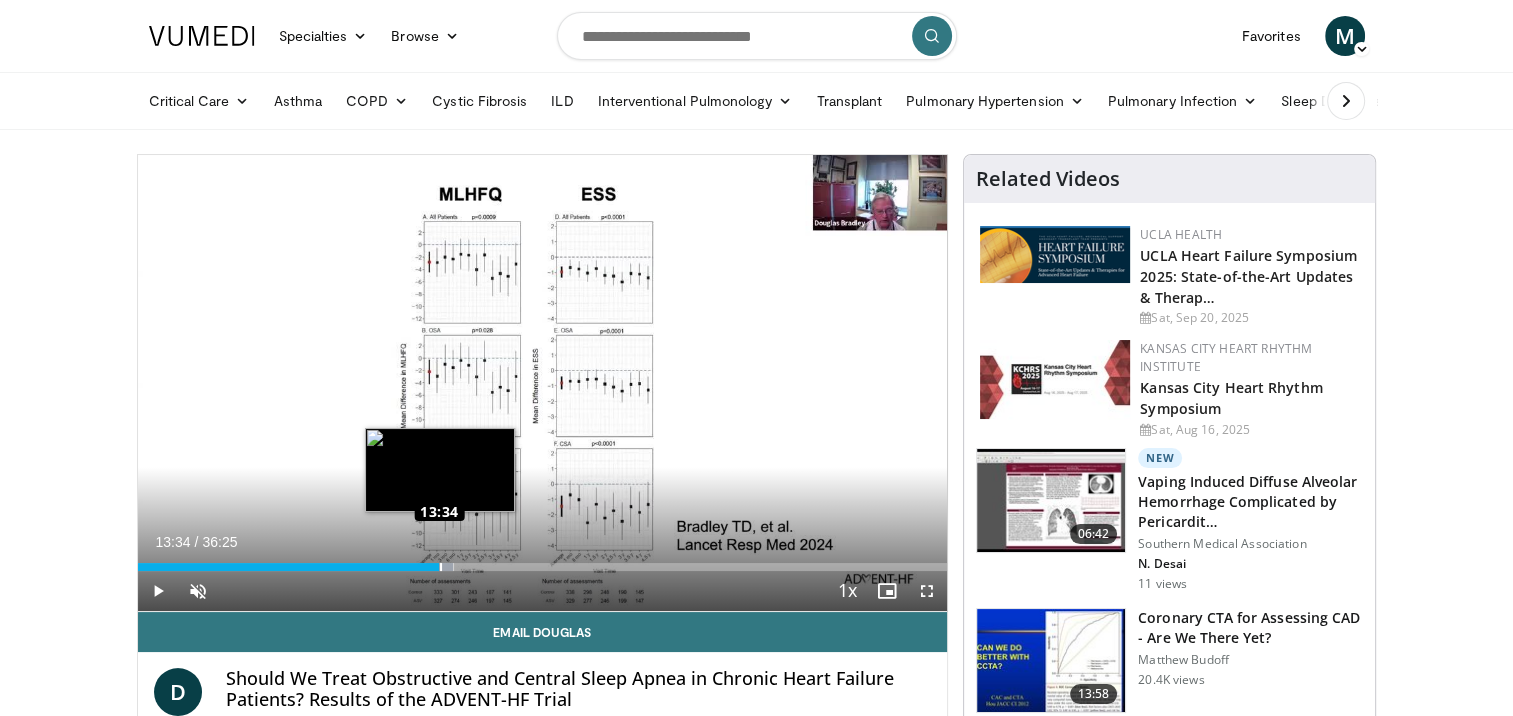 drag, startPoint x: 425, startPoint y: 561, endPoint x: 439, endPoint y: 560, distance: 14.035668 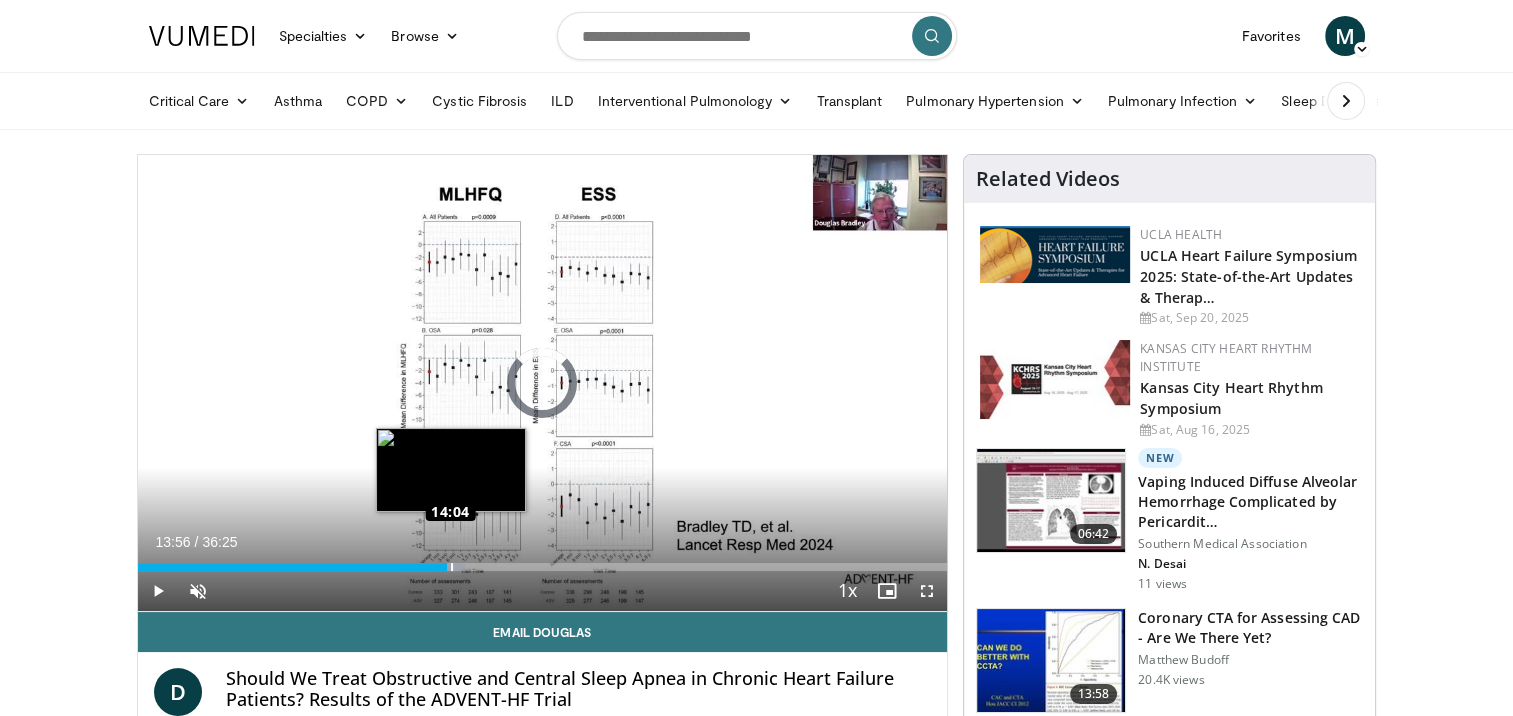 click on "Loaded :  40.39% 14:01 14:04" at bounding box center [543, 561] 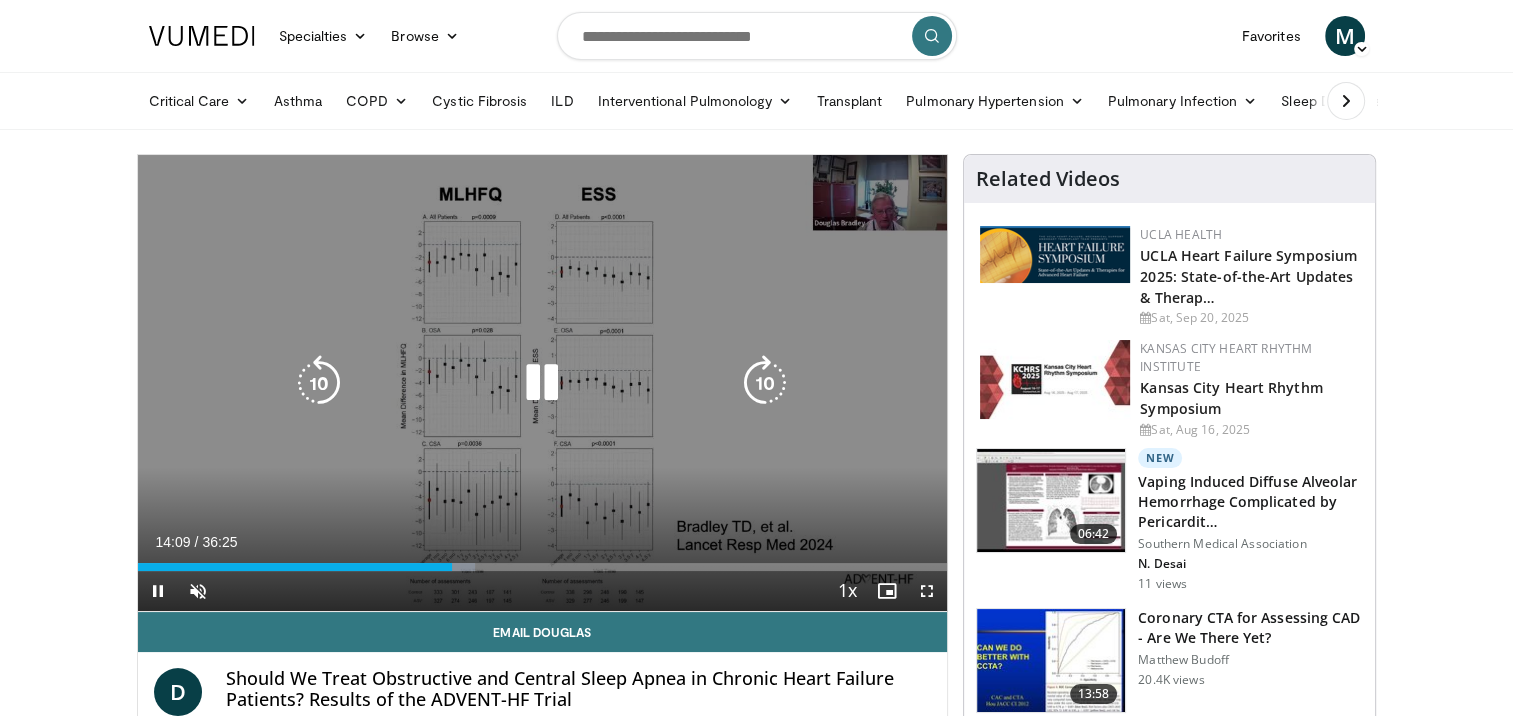 click on "**********" at bounding box center (543, 383) 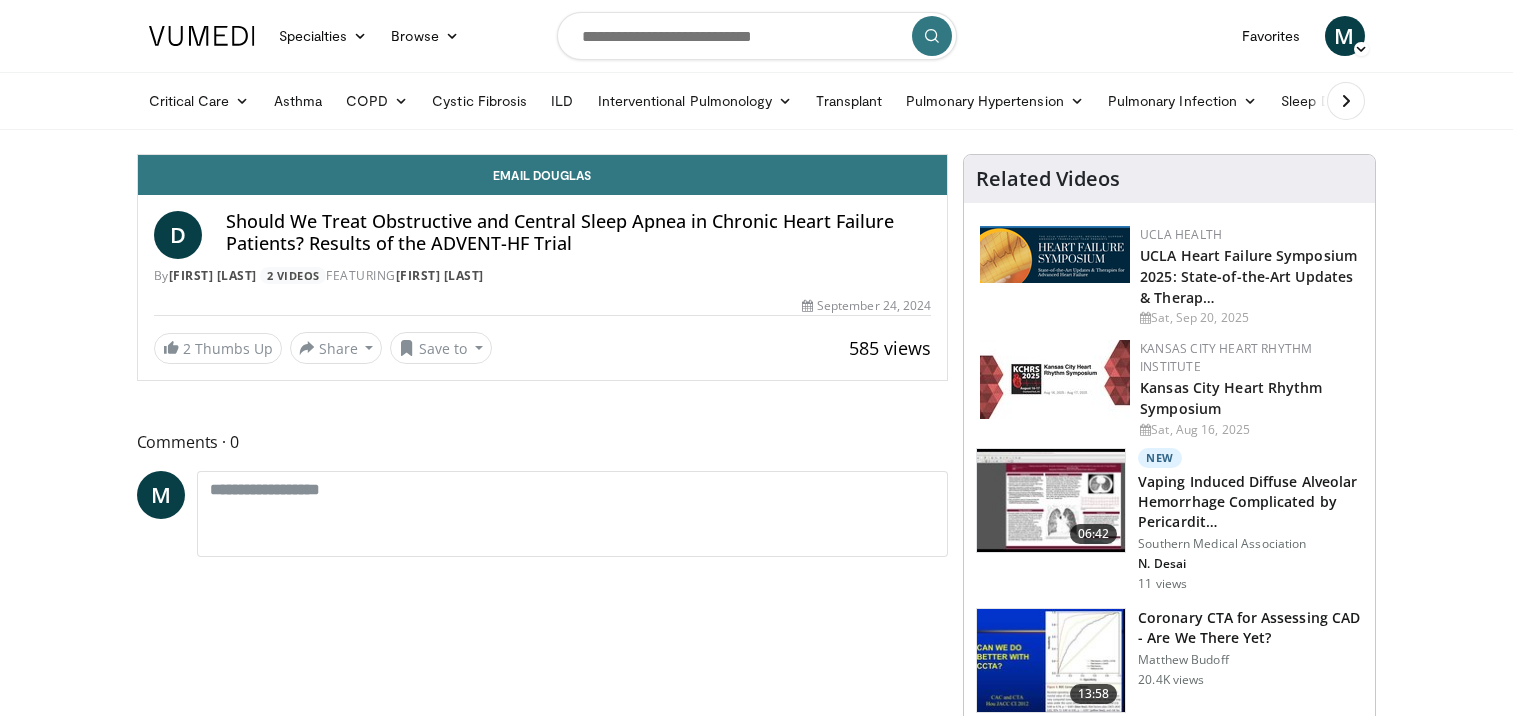 scroll, scrollTop: 0, scrollLeft: 0, axis: both 